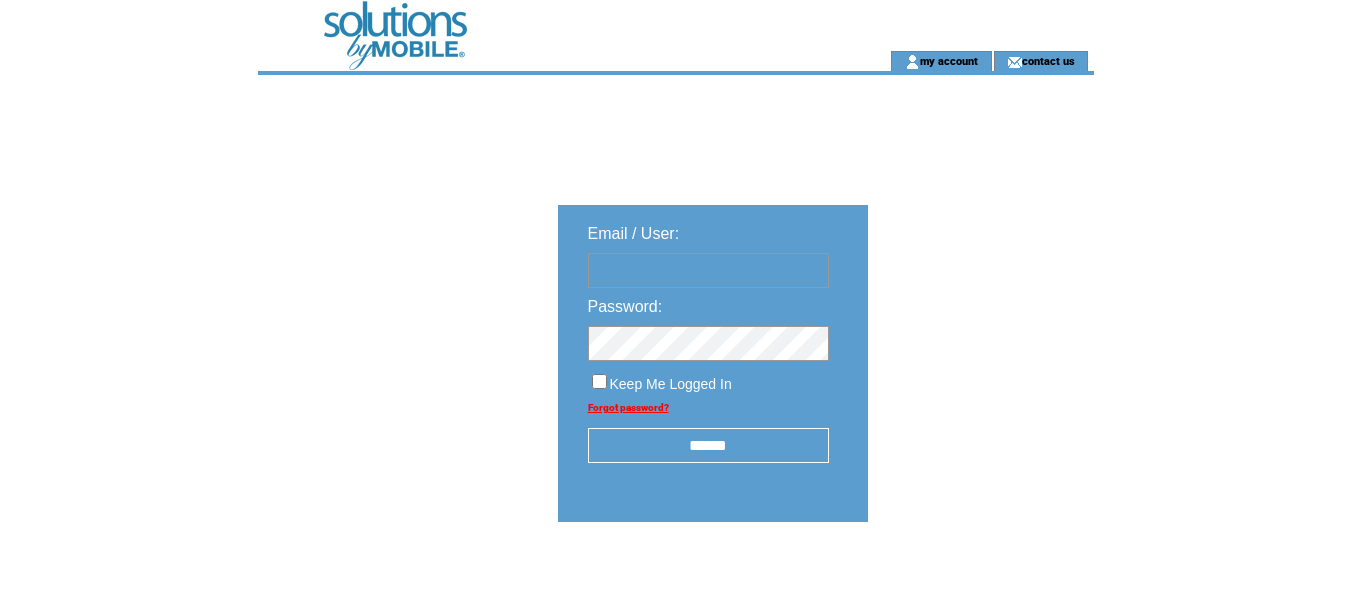 scroll, scrollTop: 0, scrollLeft: 0, axis: both 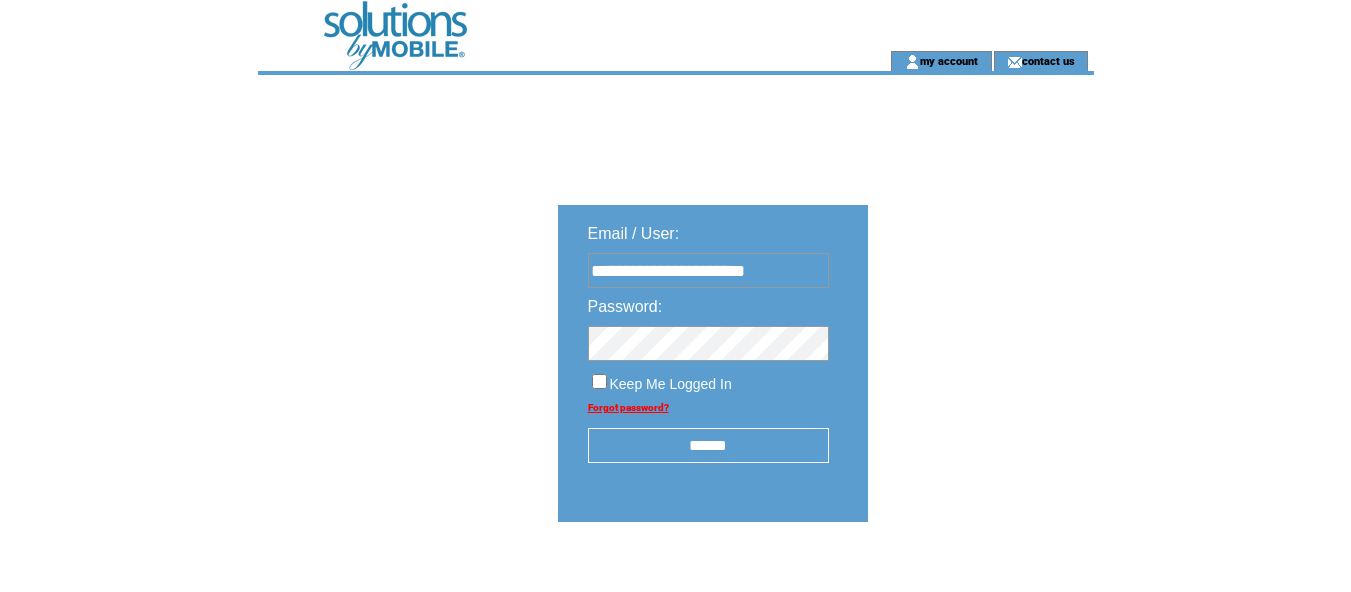 click on "******" at bounding box center [708, 445] 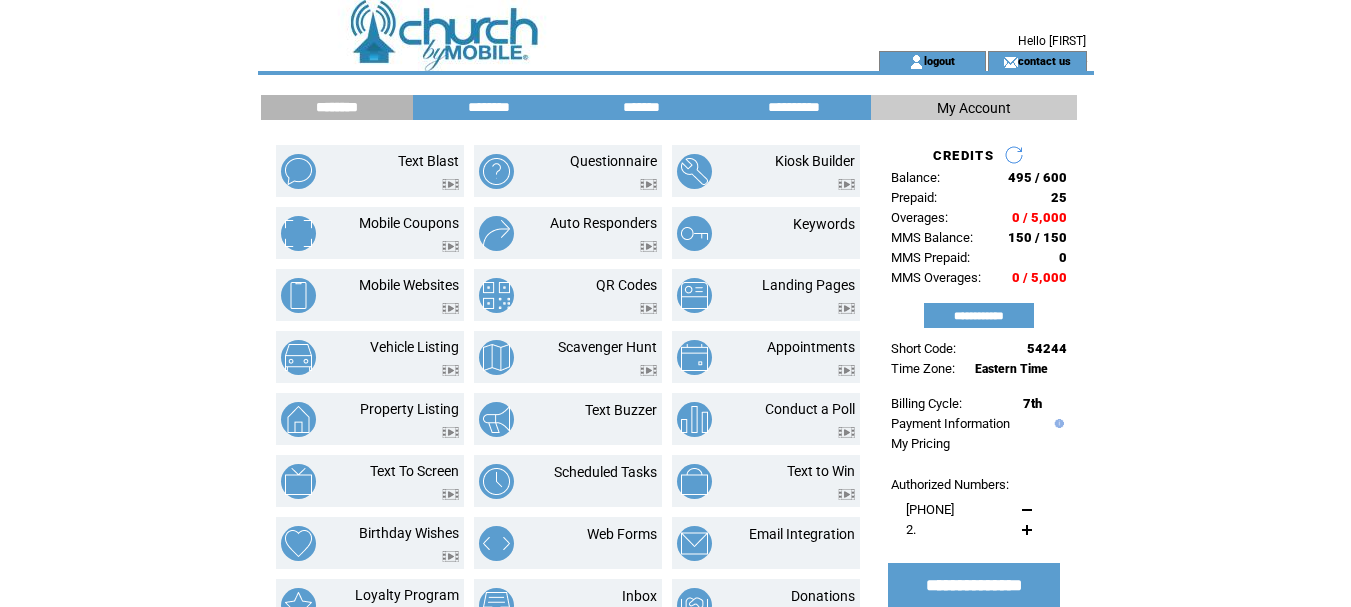 scroll, scrollTop: 0, scrollLeft: 0, axis: both 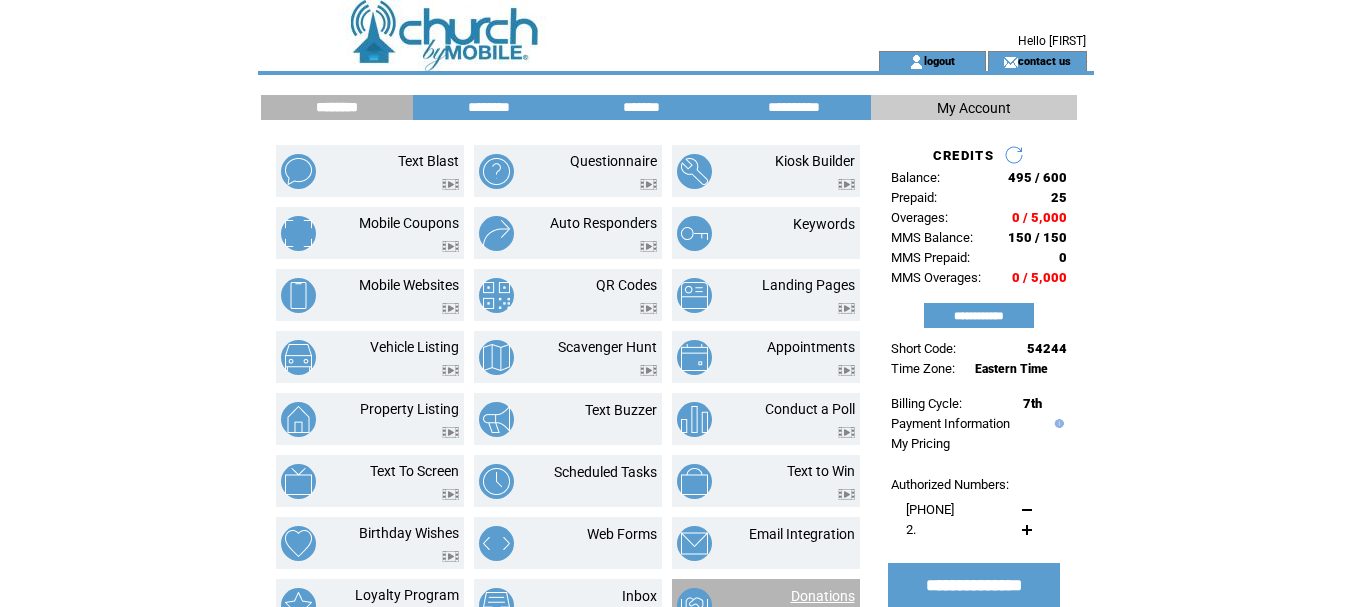 click on "Donations" at bounding box center [823, 596] 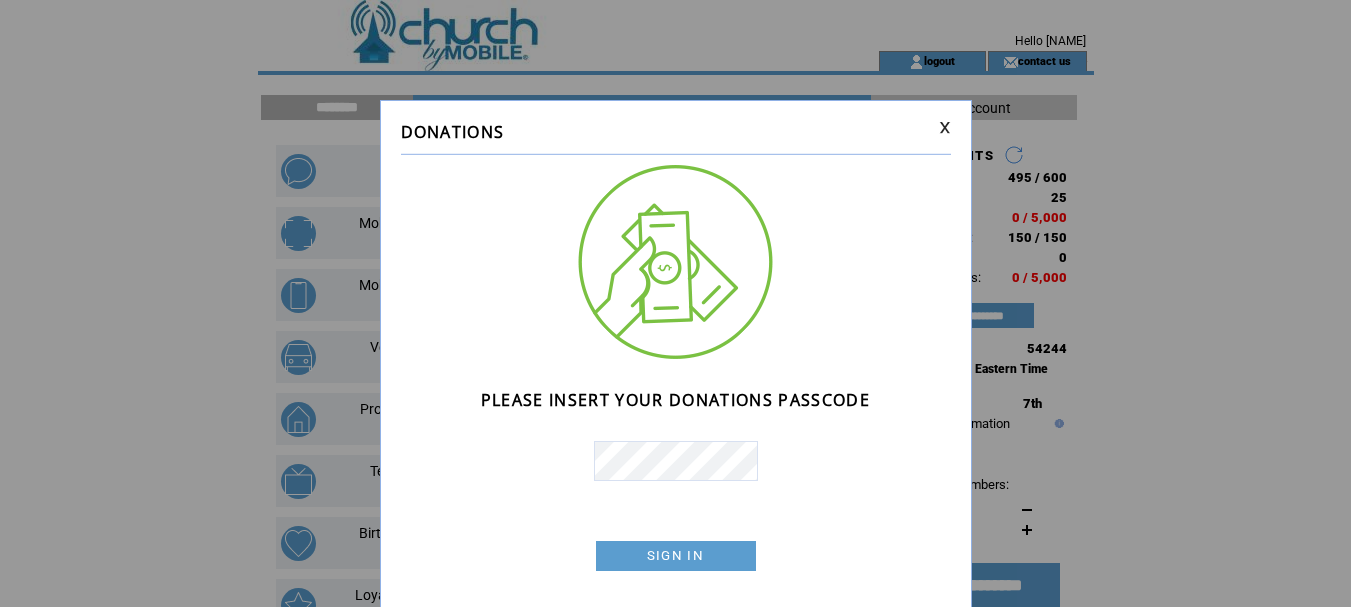 scroll, scrollTop: 0, scrollLeft: 0, axis: both 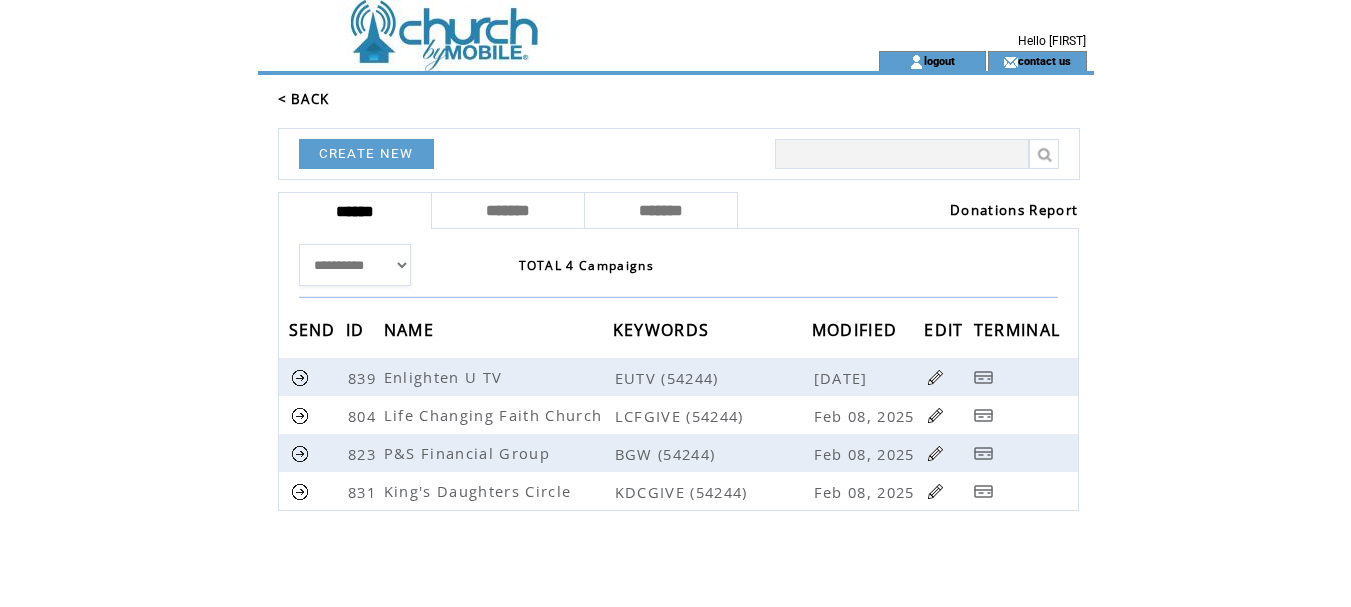 click on "Donations Report" at bounding box center [1014, 210] 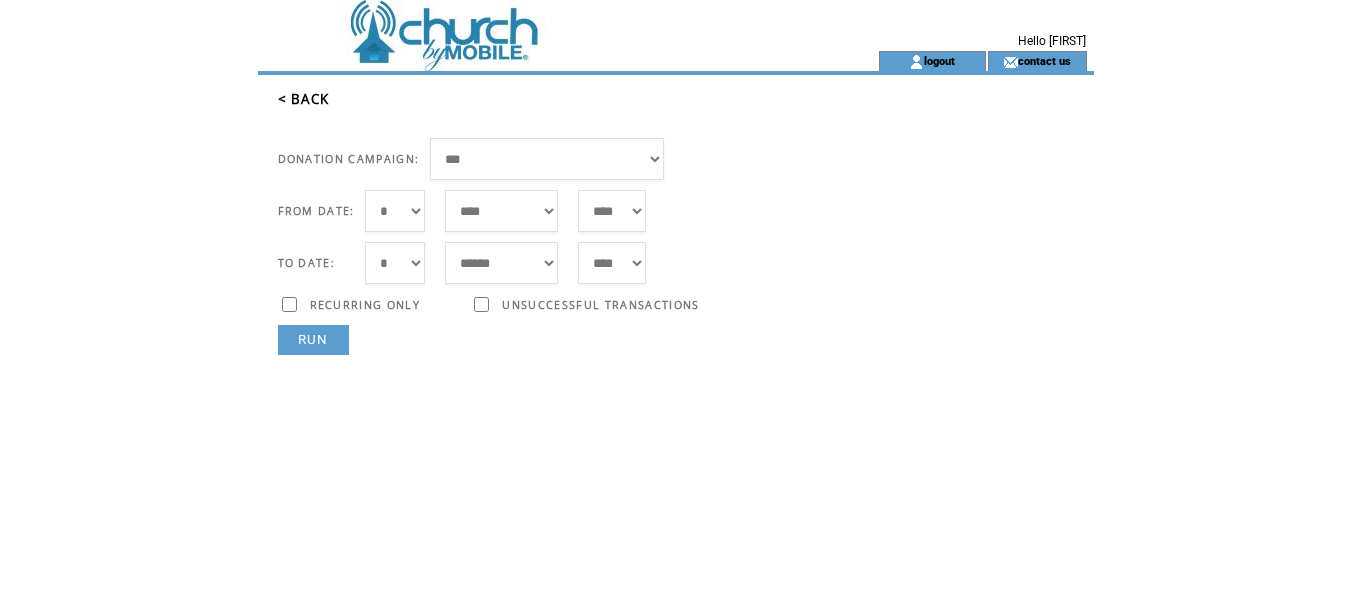 scroll, scrollTop: 0, scrollLeft: 0, axis: both 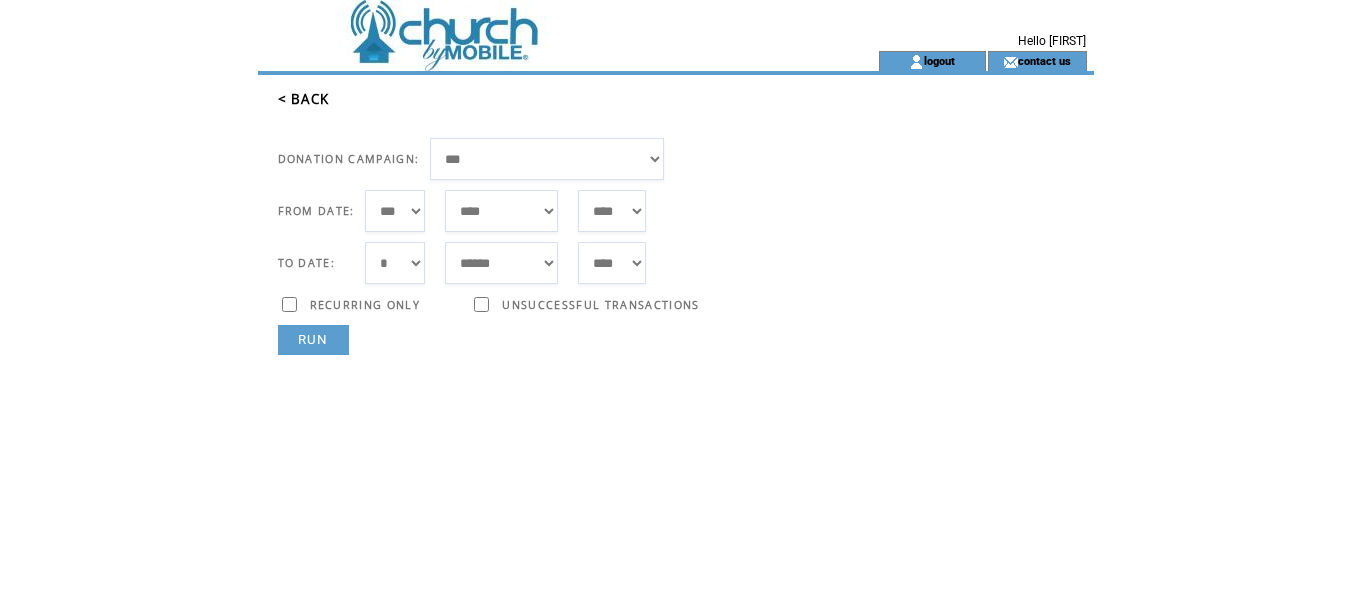 click on "*** 	 * 	 * 	 * 	 * 	 * 	 * 	 * 	 * 	 * 	 ** 	 ** 	 ** 	 ** 	 ** 	 ** 	 ** 	 ** 	 ** 	 ** 	 ** 	 ** 	 ** 	 ** 	 ** 	 ** 	 ** 	 ** 	 ** 	 ** 	 ** 	 **" at bounding box center (395, 211) 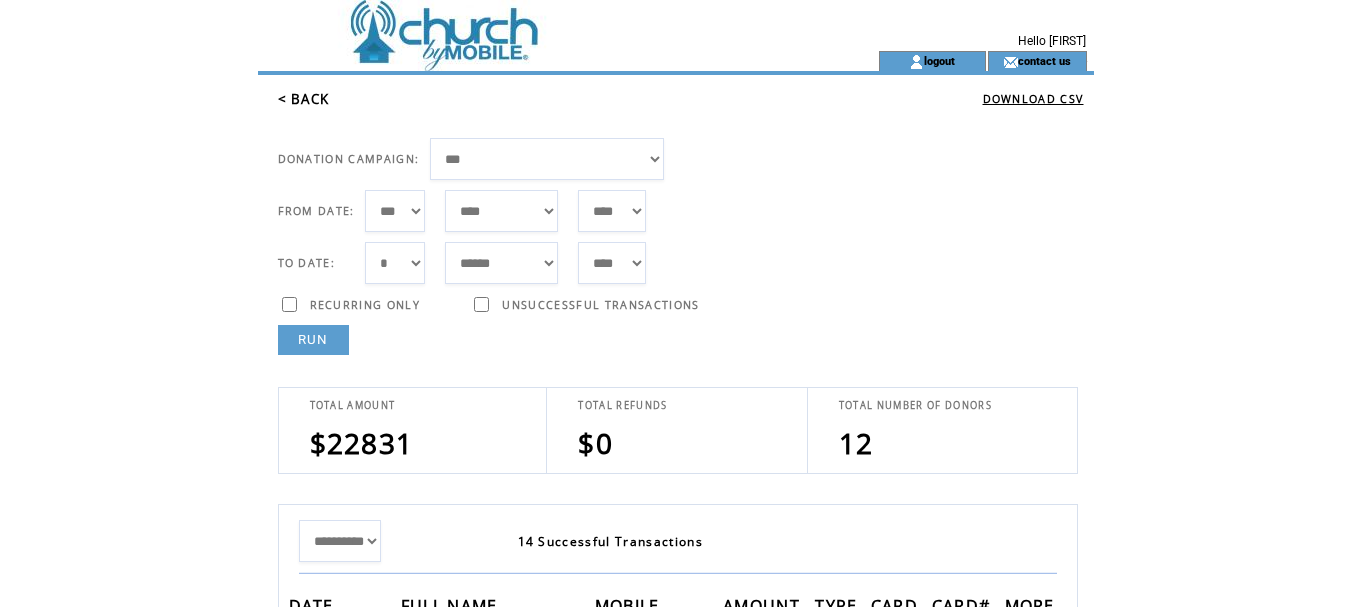 click on "**********" at bounding box center [547, 159] 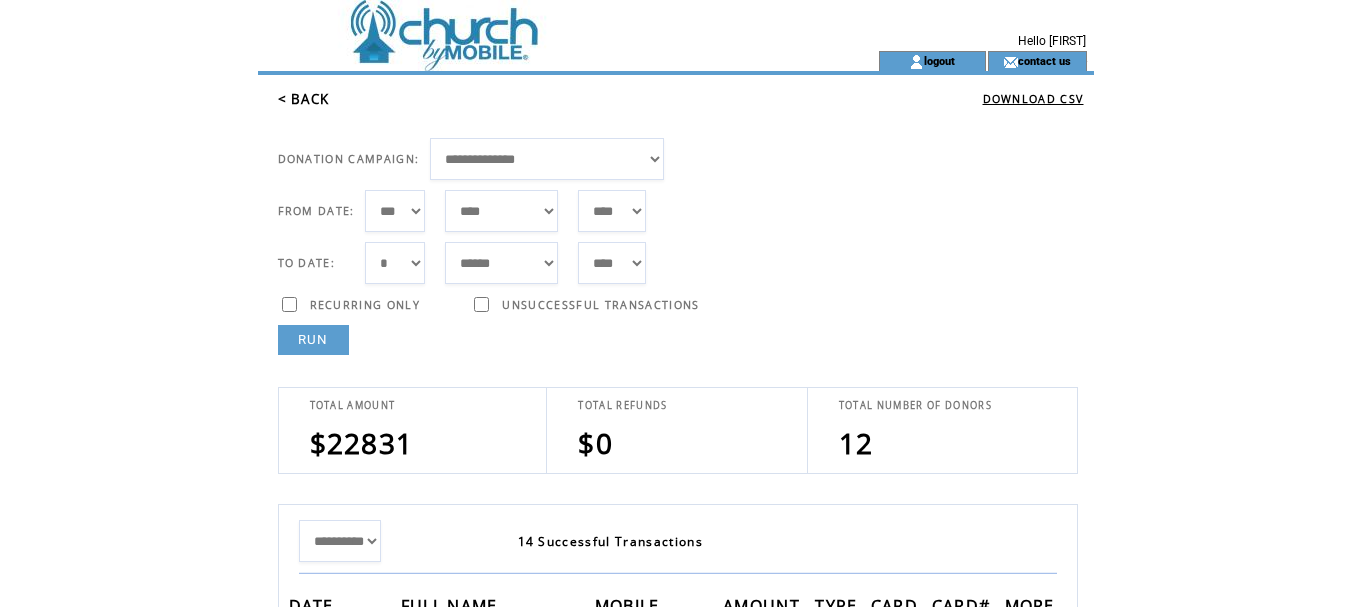 click on "**********" at bounding box center [547, 159] 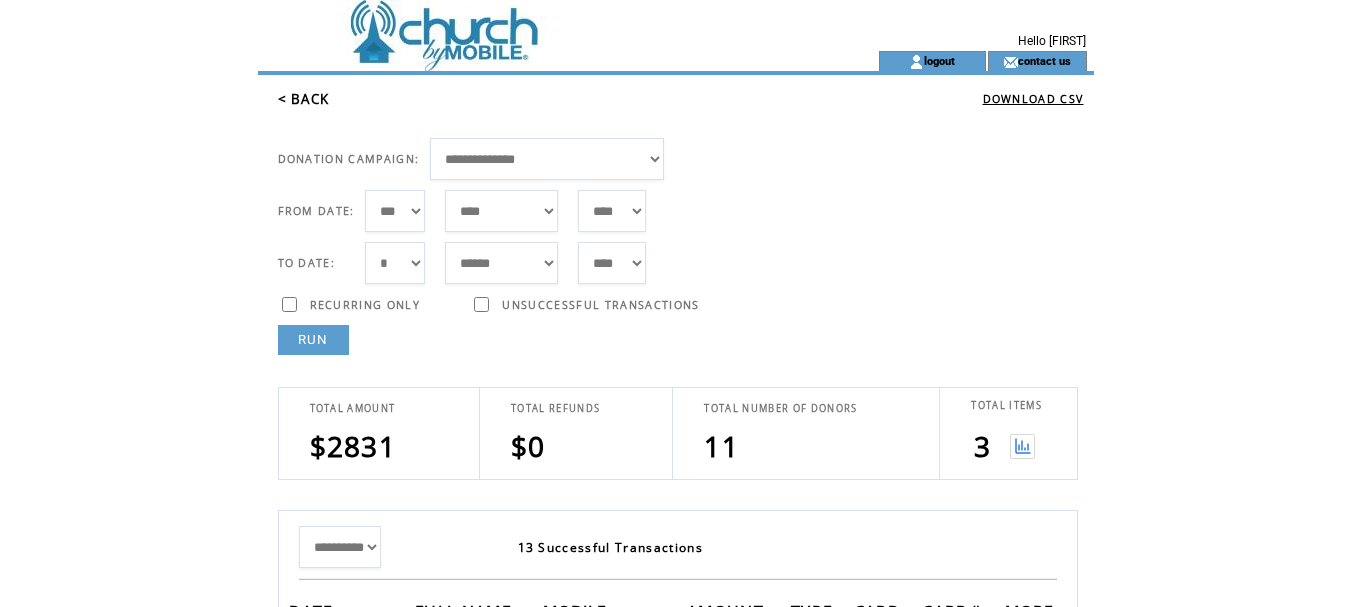 click at bounding box center [1022, 446] 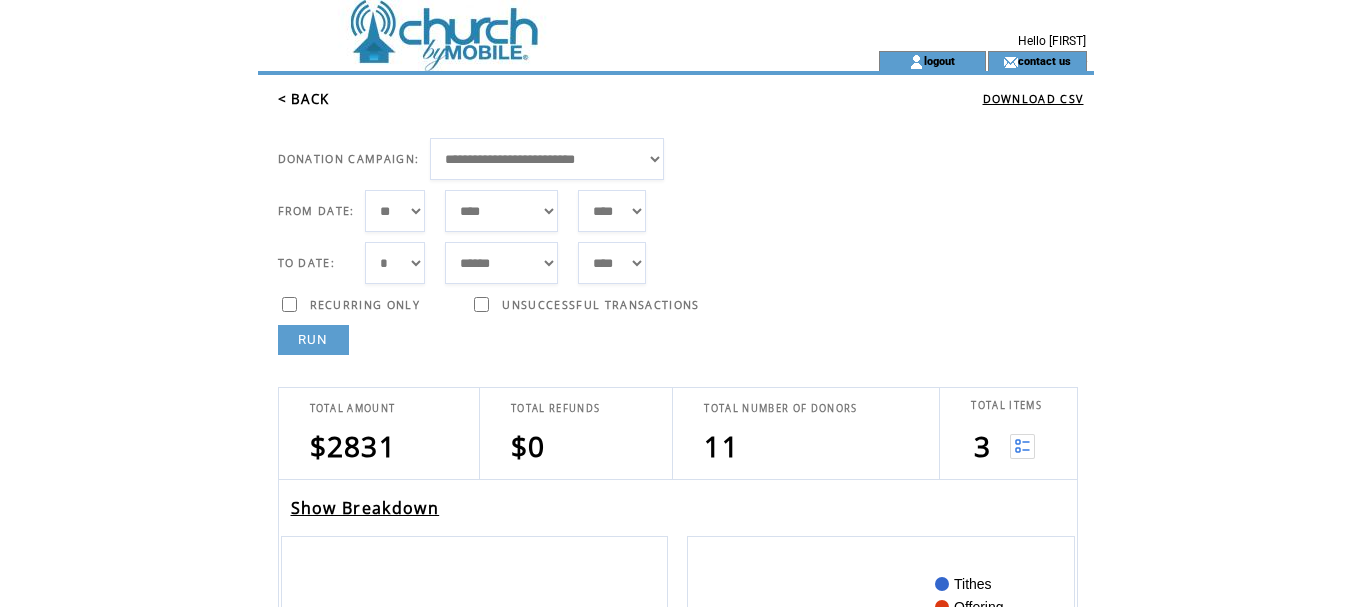 scroll, scrollTop: 0, scrollLeft: 0, axis: both 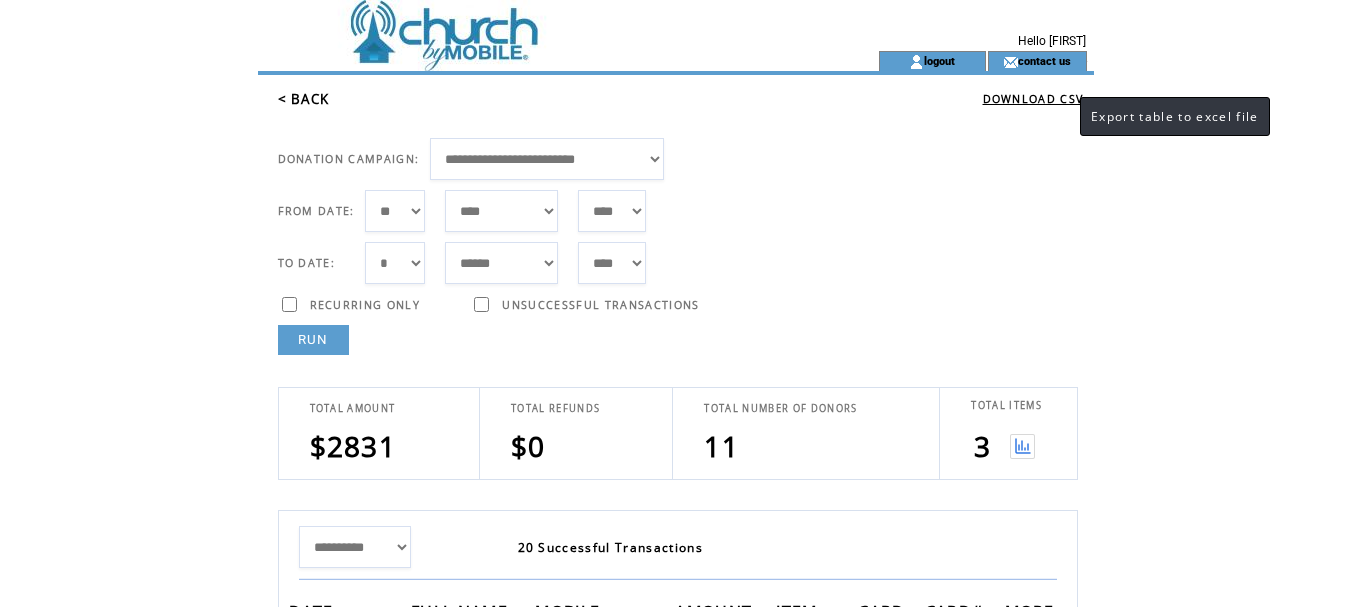 click on "DOWNLOAD CSV" at bounding box center [1033, 99] 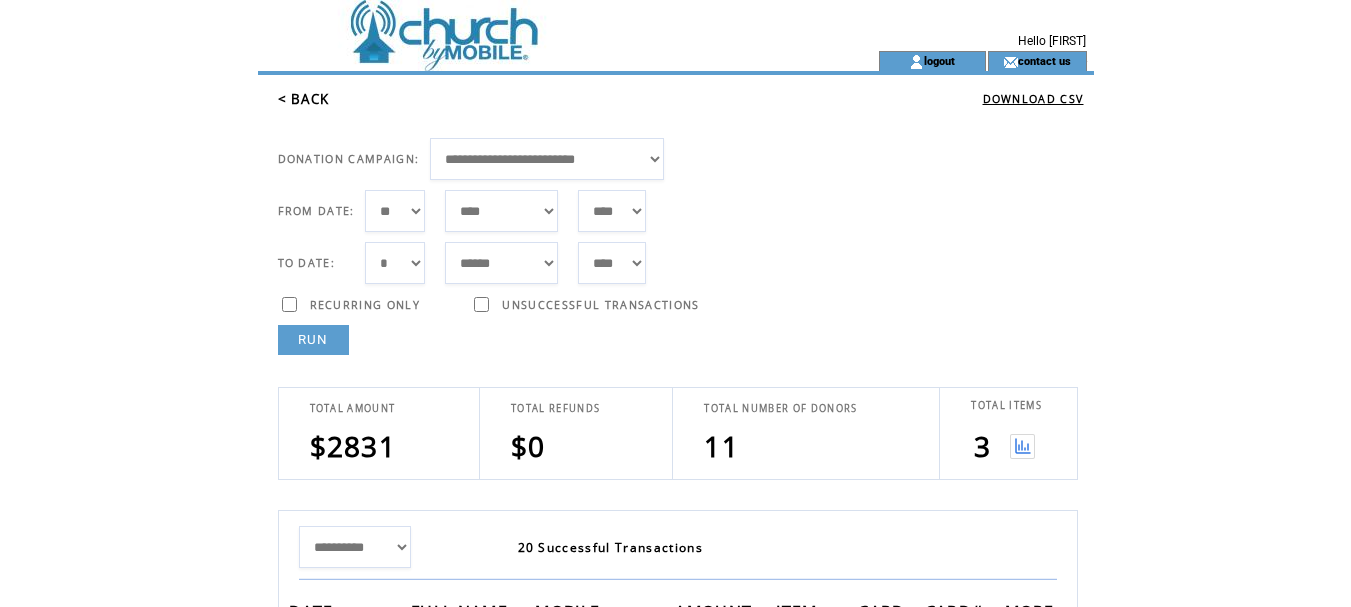 click on "*** 	 * 	 * 	 * 	 * 	 * 	 * 	 * 	 * 	 * 	 ** 	 ** 	 ** 	 ** 	 ** 	 ** 	 ** 	 ** 	 ** 	 ** 	 ** 	 ** 	 ** 	 ** 	 ** 	 ** 	 ** 	 ** 	 ** 	 ** 	 ** 	 **" at bounding box center [395, 211] 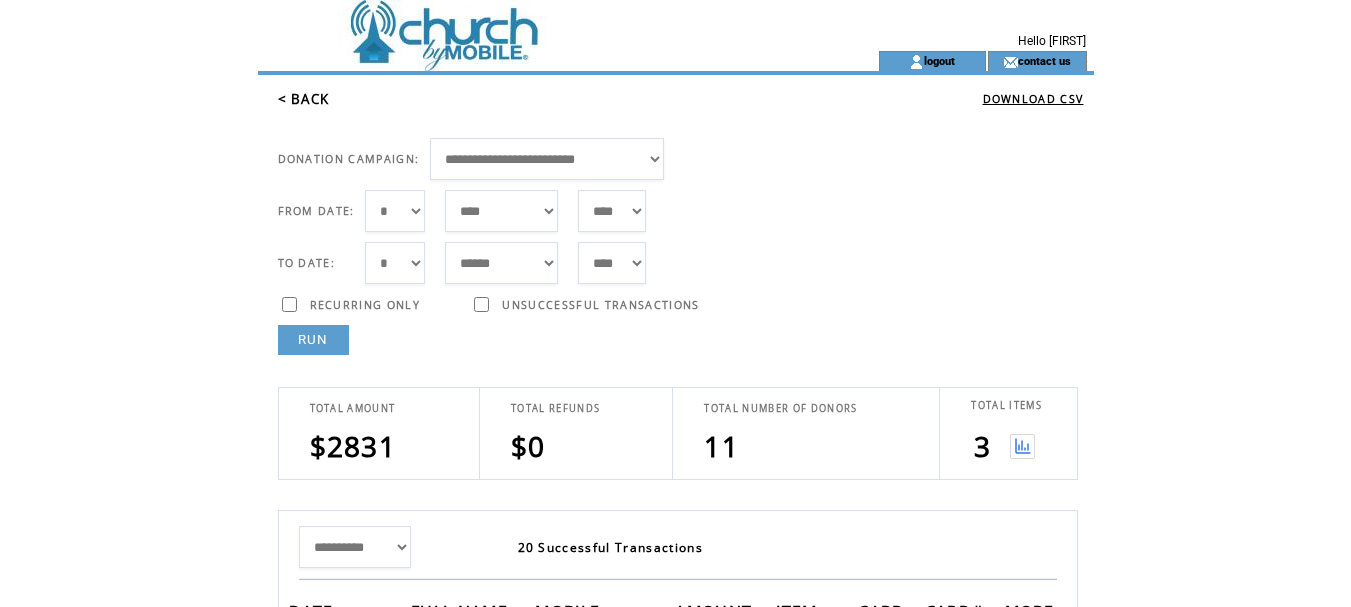 click on "***** 	 ******* 	 ******** 	 ***** 	 ***** 	 *** 	 **** 	 **** 	 ****** 	 ********* 	 ******* 	 ******** 	 ********" at bounding box center (501, 211) 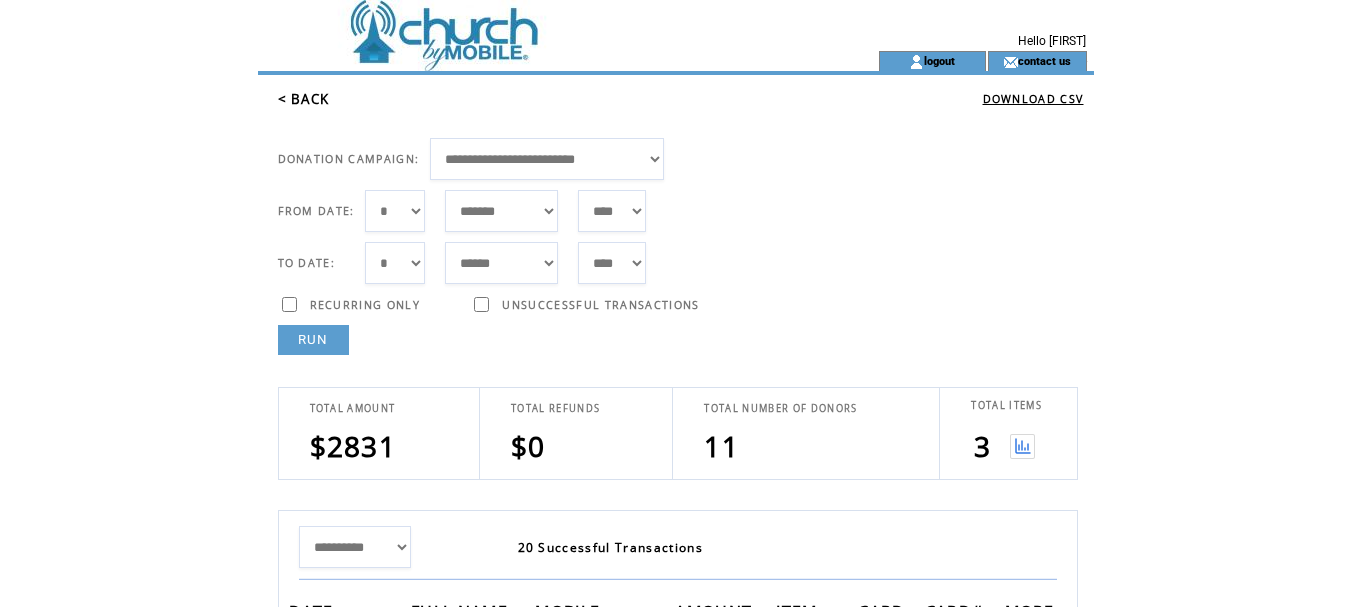 click on "*** 	 * 	 * 	 * 	 * 	 * 	 * 	 * 	 * 	 * 	 ** 	 ** 	 ** 	 ** 	 ** 	 ** 	 ** 	 ** 	 ** 	 ** 	 ** 	 ** 	 ** 	 ** 	 ** 	 ** 	 ** 	 ** 	 ** 	 ** 	 ** 	 **" at bounding box center (395, 263) 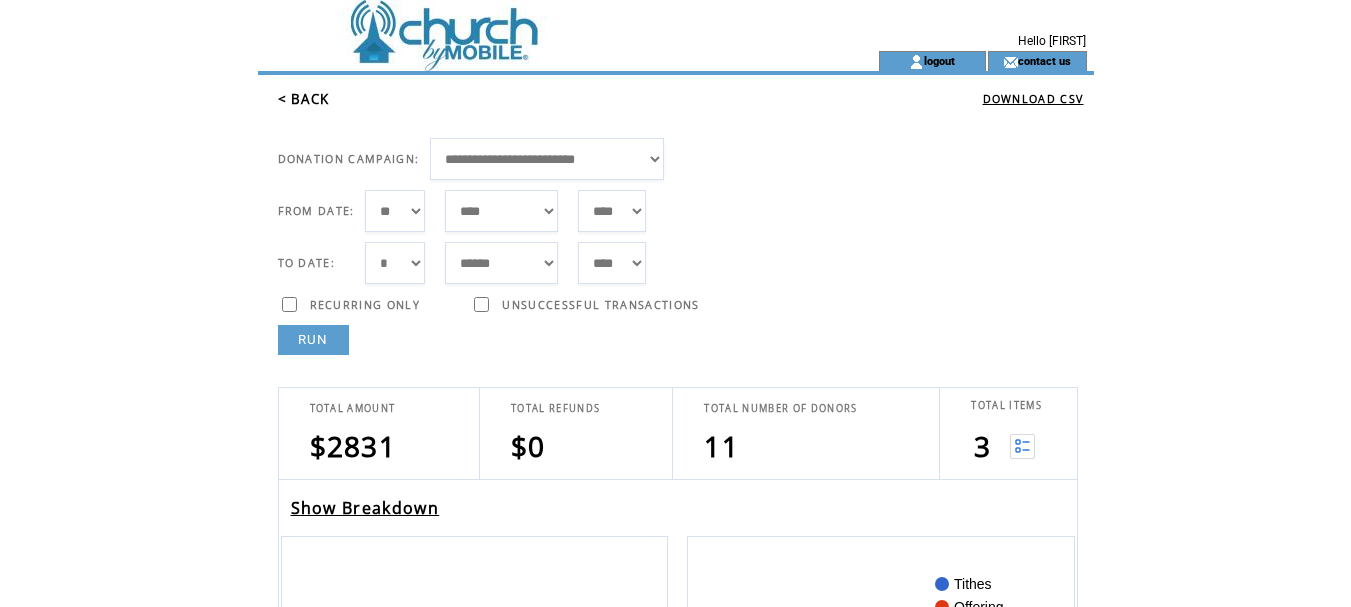 scroll, scrollTop: 0, scrollLeft: 0, axis: both 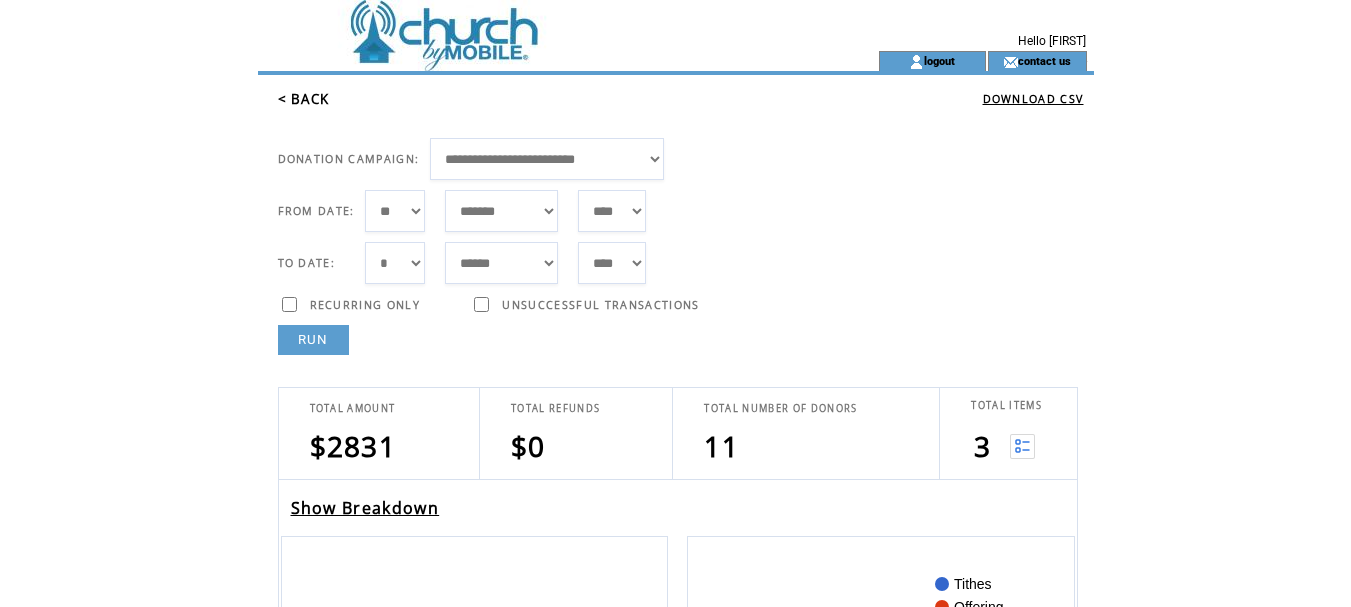 click on "*** 	 * 	 * 	 * 	 * 	 * 	 * 	 * 	 * 	 * 	 ** 	 ** 	 ** 	 ** 	 ** 	 ** 	 ** 	 ** 	 ** 	 ** 	 ** 	 ** 	 ** 	 ** 	 ** 	 ** 	 ** 	 ** 	 ** 	 ** 	 ** 	 **" at bounding box center (395, 263) 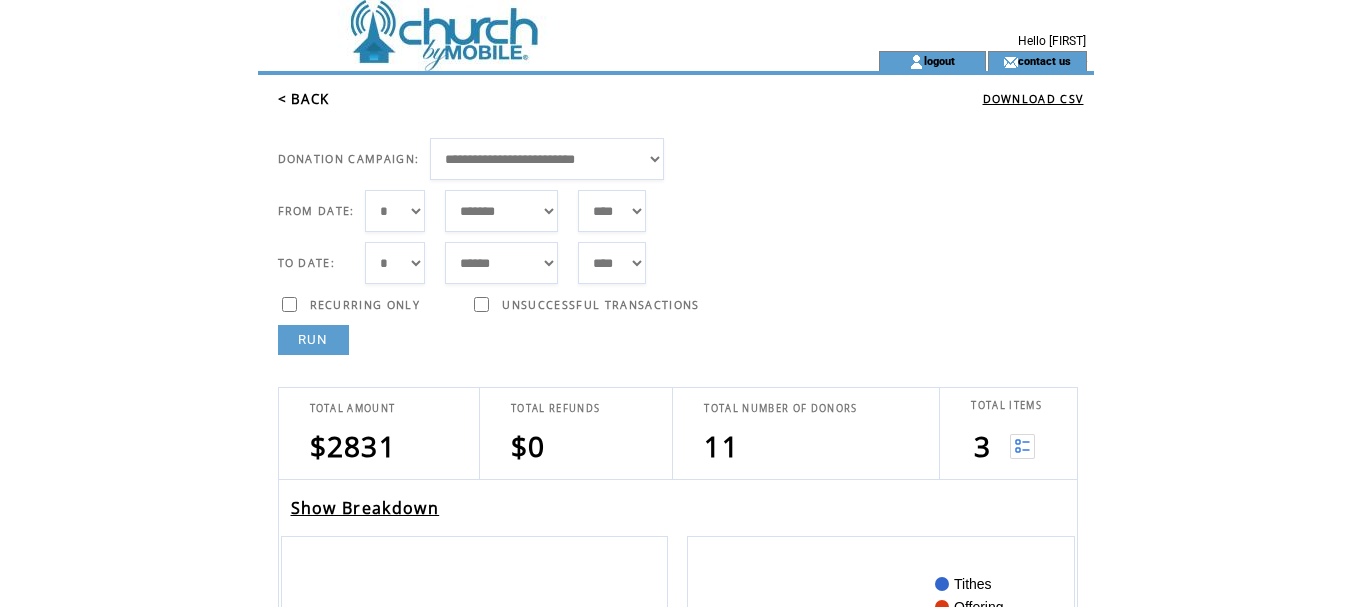 click on "*** 	 * 	 * 	 * 	 * 	 * 	 * 	 * 	 * 	 * 	 ** 	 ** 	 ** 	 ** 	 ** 	 ** 	 ** 	 ** 	 ** 	 ** 	 ** 	 ** 	 ** 	 ** 	 ** 	 ** 	 ** 	 ** 	 ** 	 ** 	 ** 	 **" at bounding box center (395, 211) 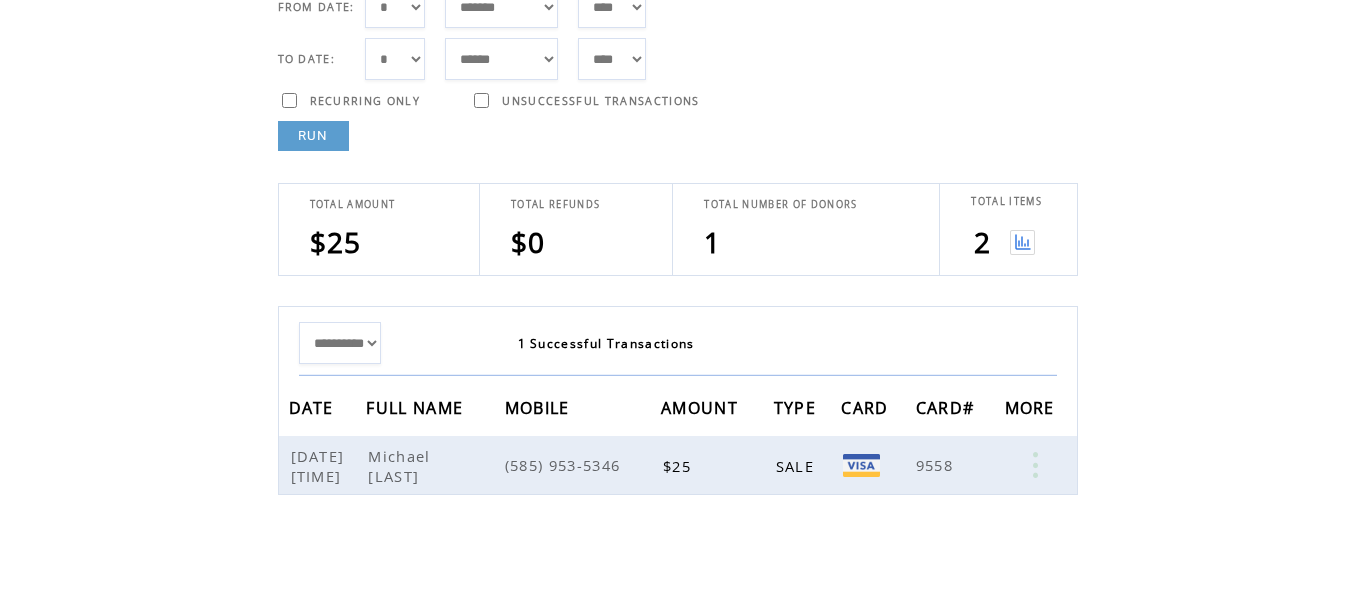 scroll, scrollTop: 261, scrollLeft: 0, axis: vertical 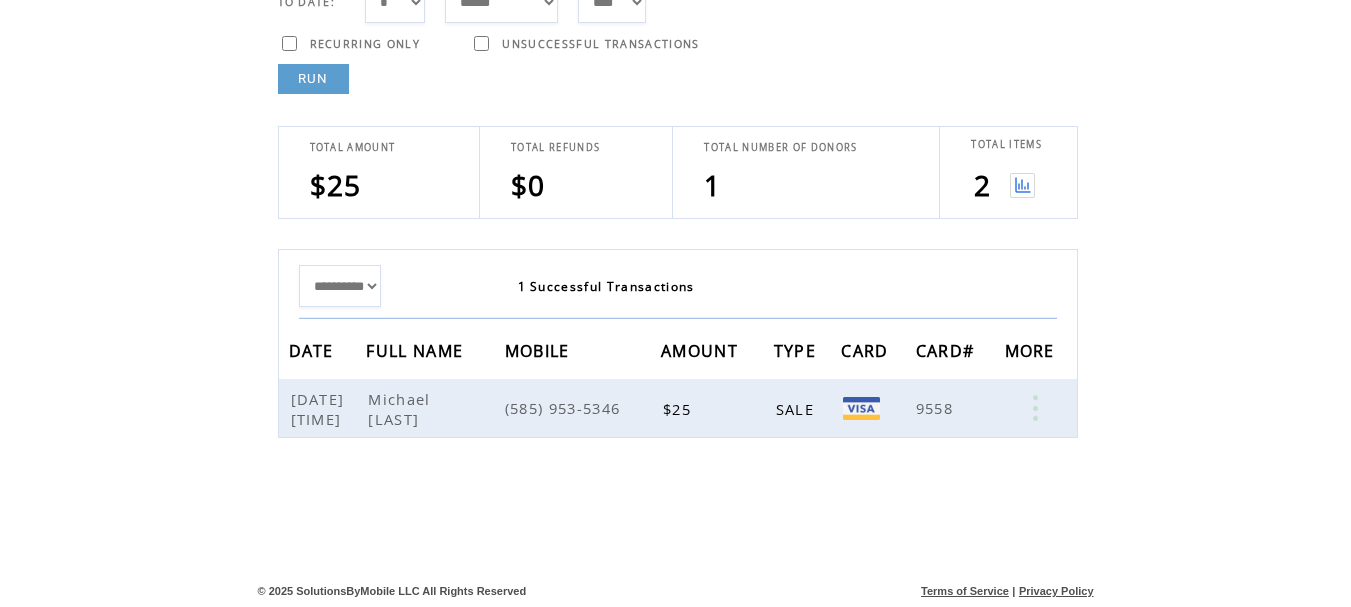 click at bounding box center (1022, 185) 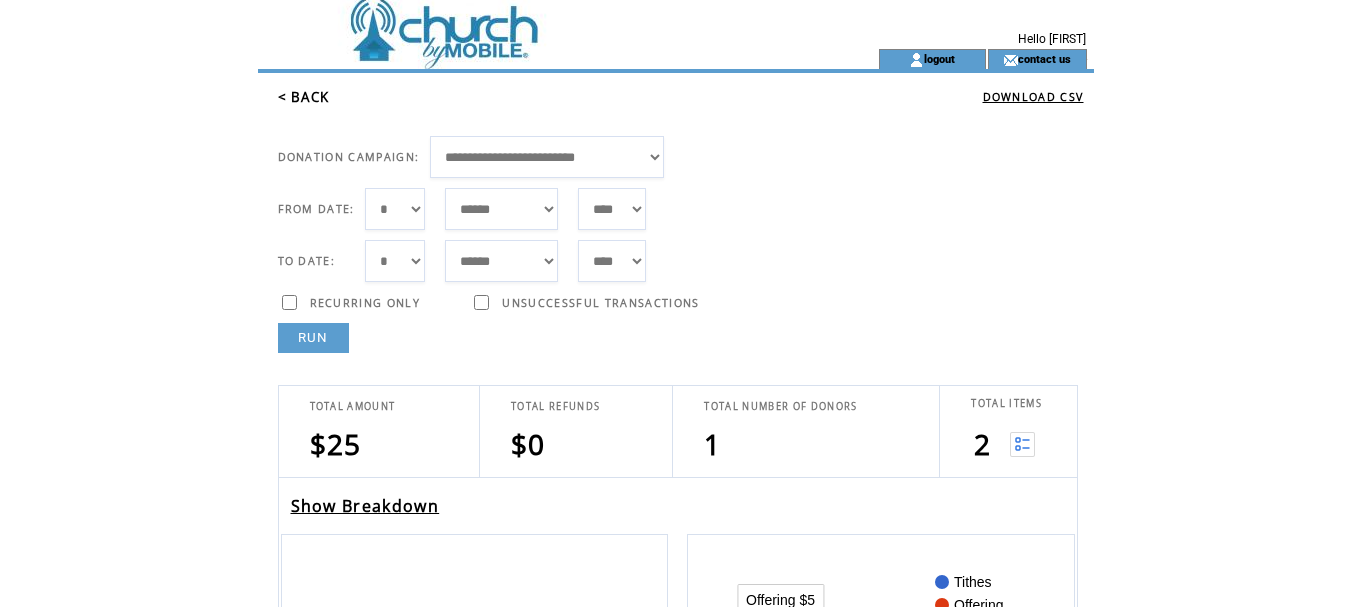 scroll, scrollTop: 0, scrollLeft: 0, axis: both 